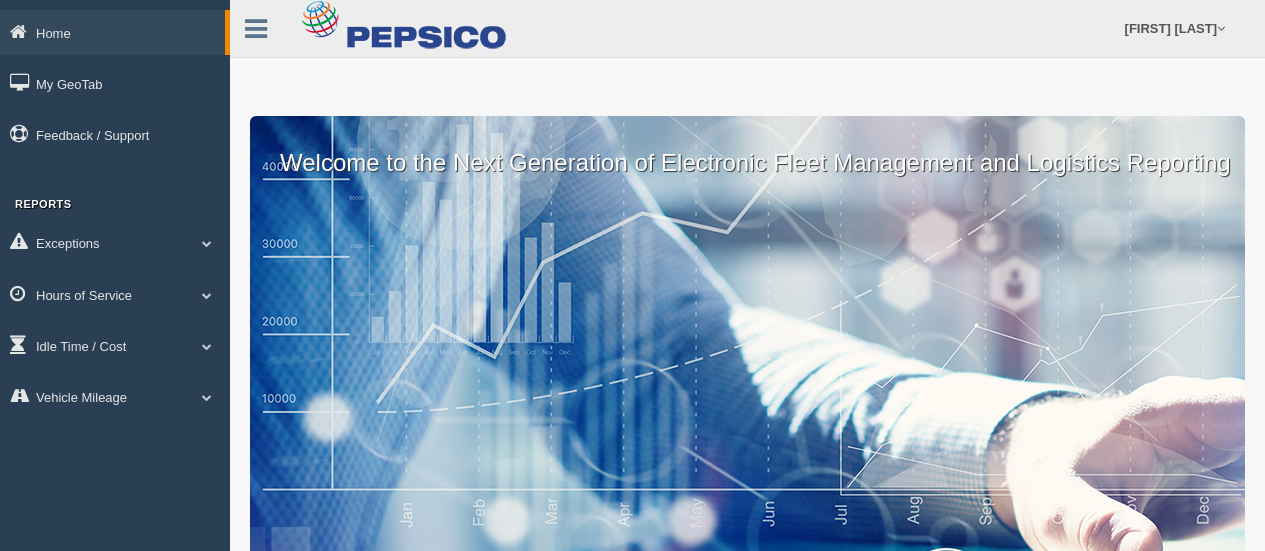 scroll, scrollTop: 0, scrollLeft: 0, axis: both 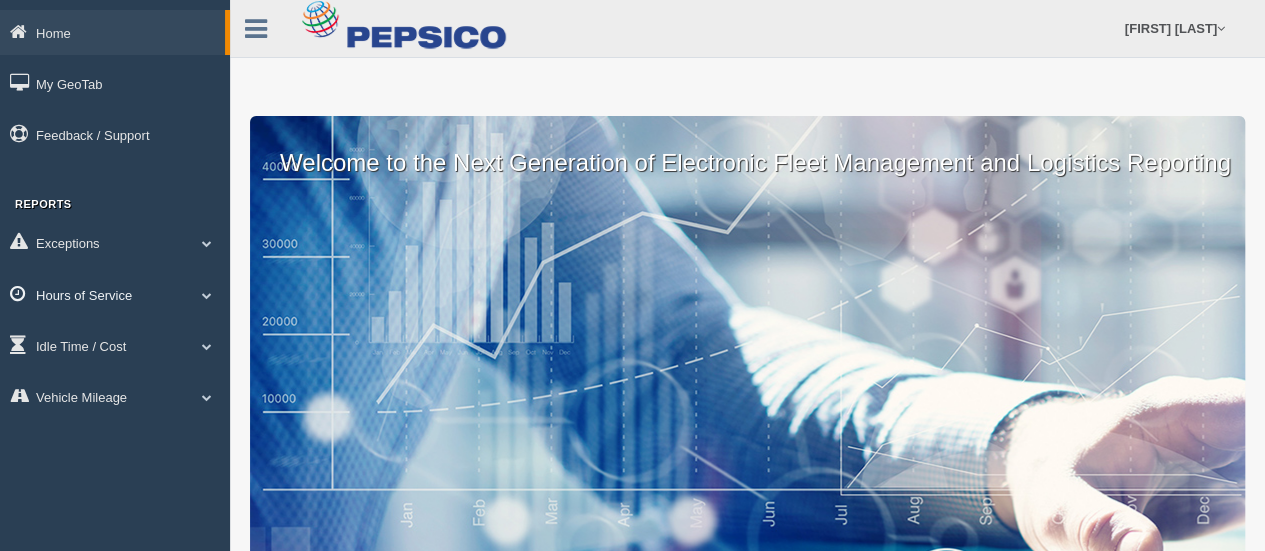 click on "Hours of Service" at bounding box center (115, 294) 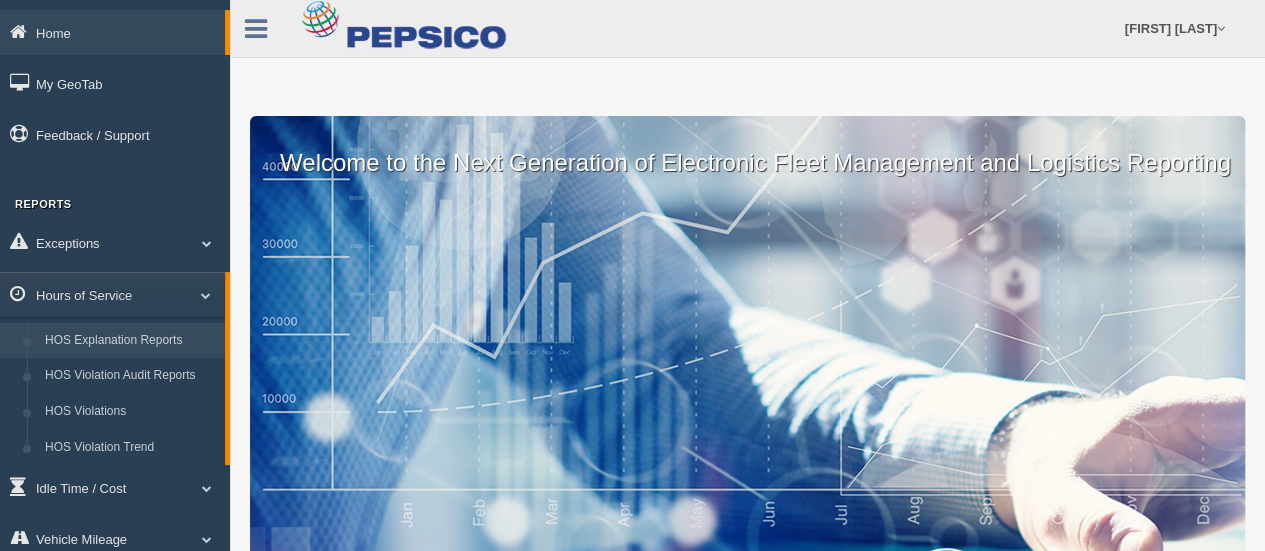 click on "HOS Explanation Reports" at bounding box center (130, 341) 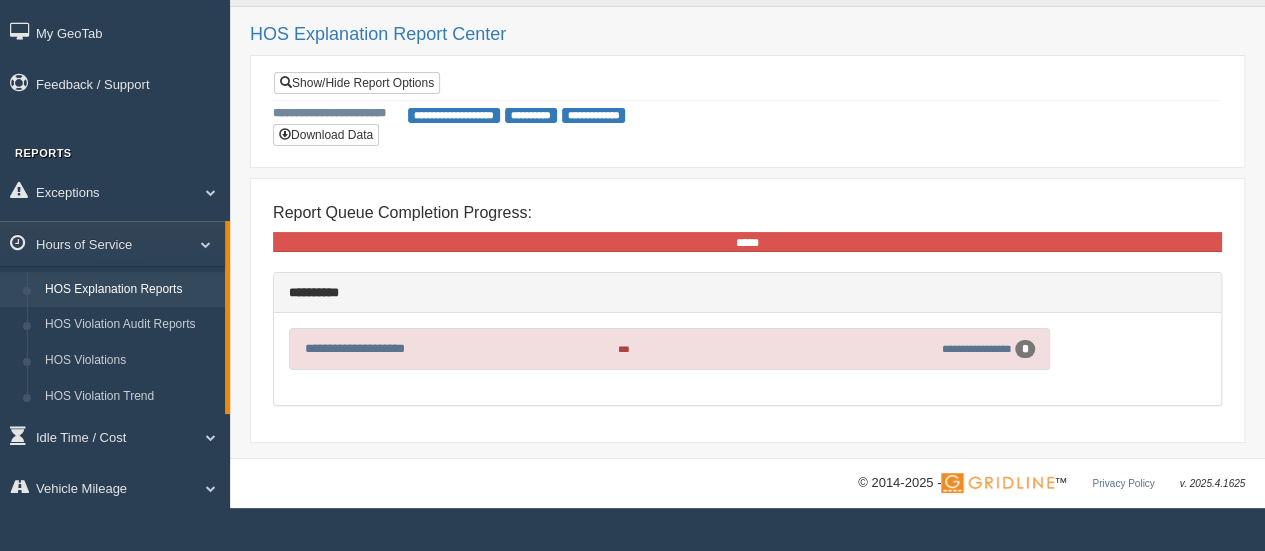 scroll, scrollTop: 0, scrollLeft: 0, axis: both 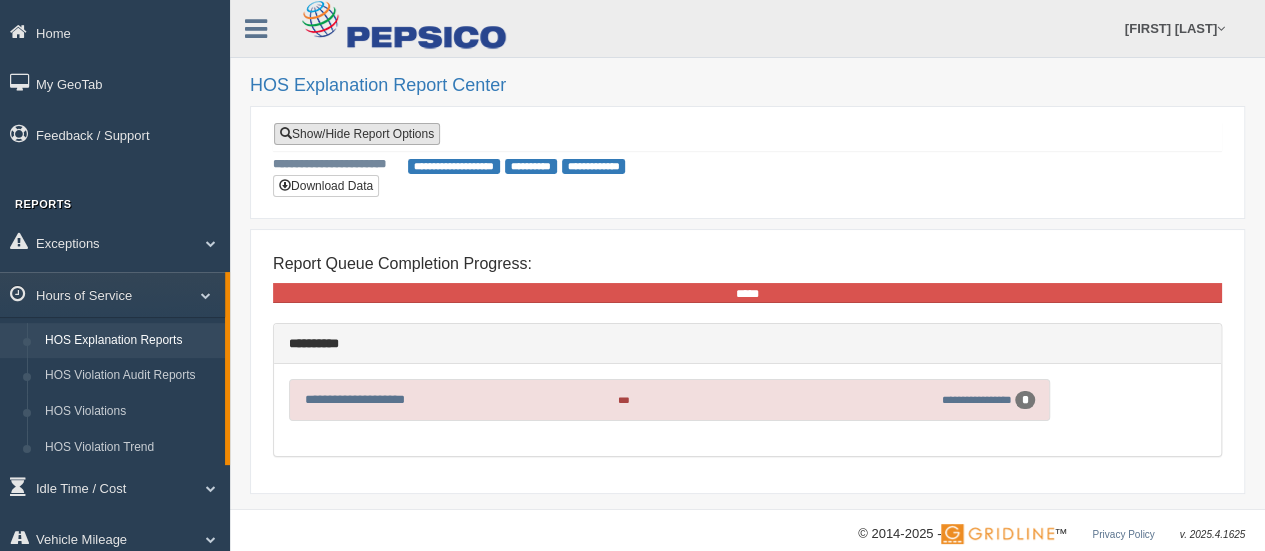 click on "Show/Hide Report Options" at bounding box center [357, 134] 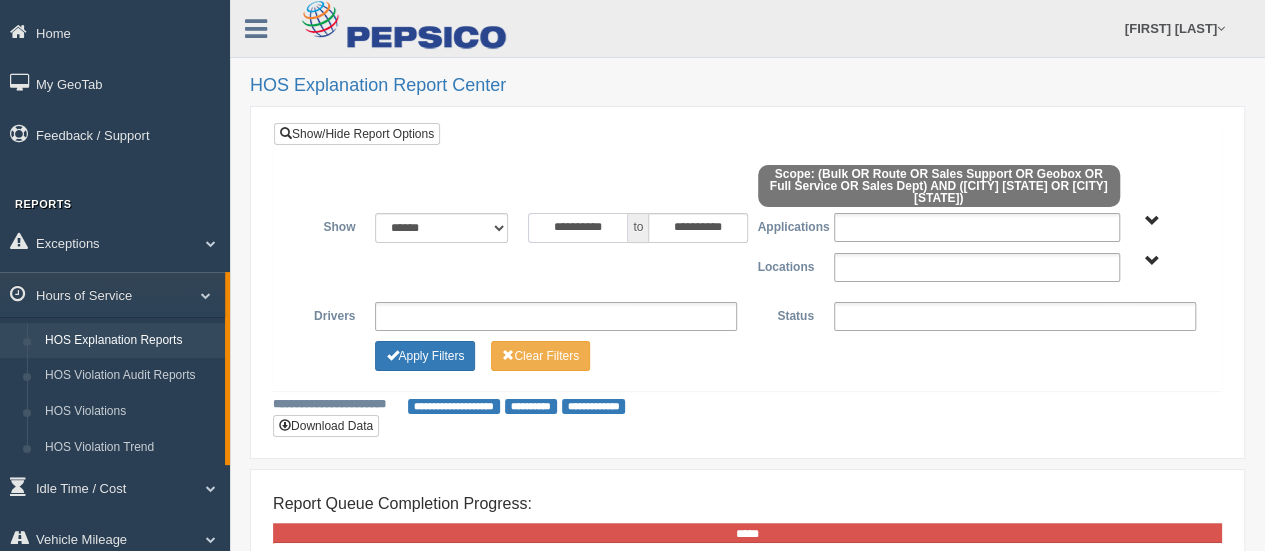 click on "**********" at bounding box center [578, 228] 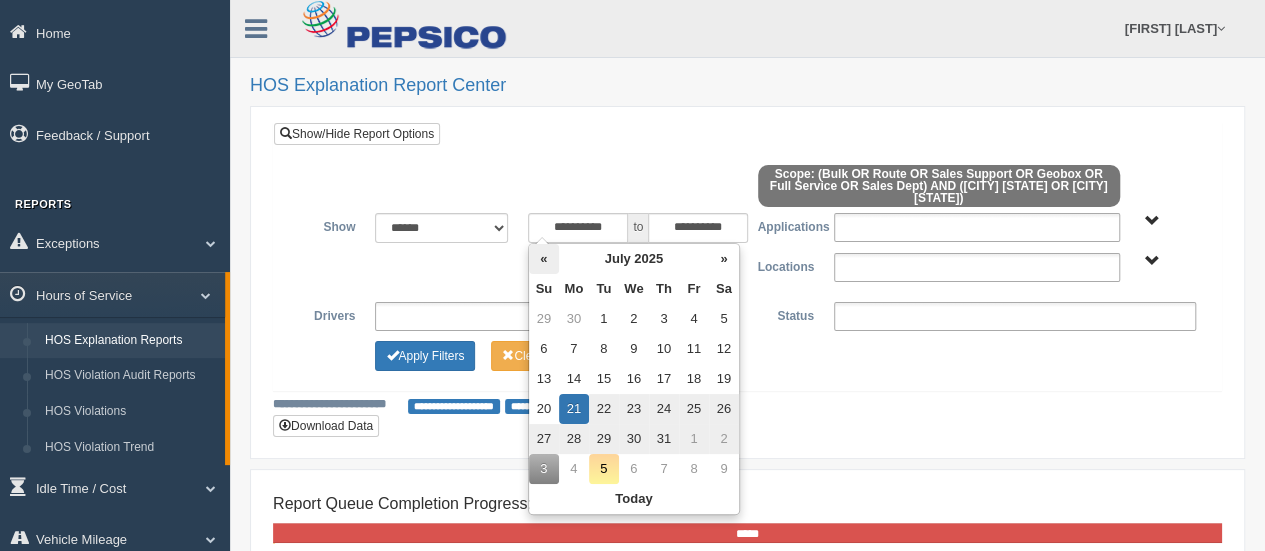 click on "«" at bounding box center (544, 259) 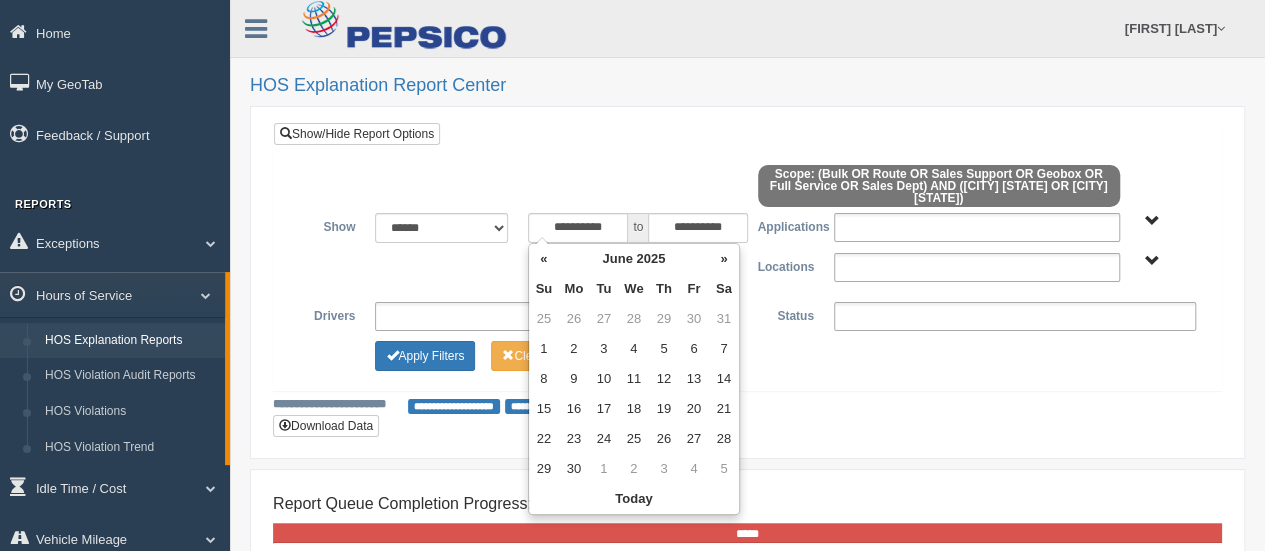 click on "«" at bounding box center (544, 259) 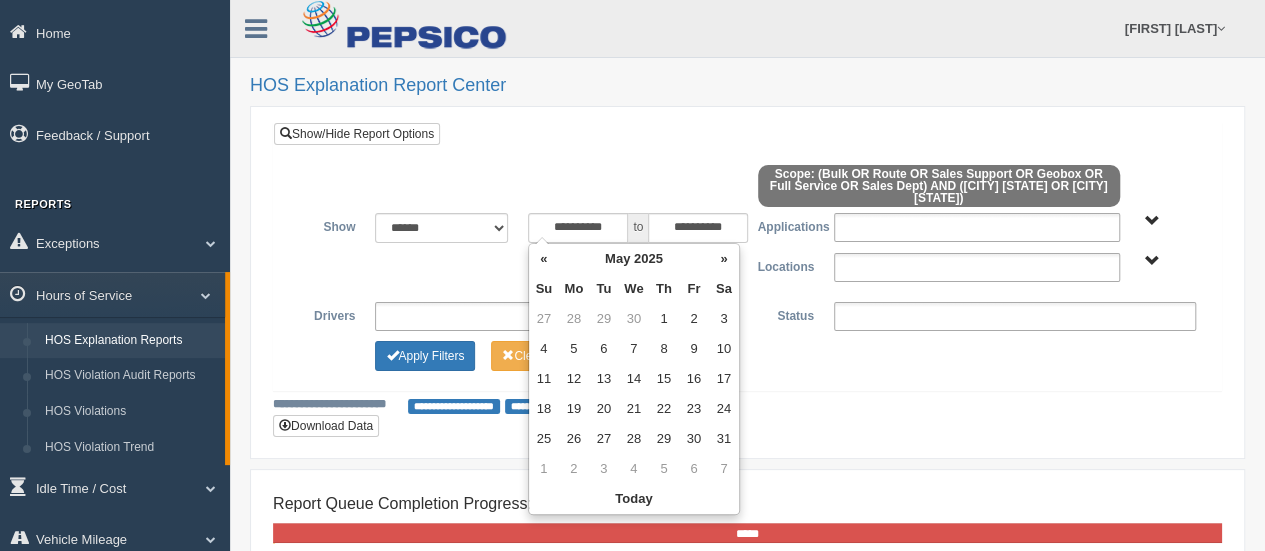 click on "«" at bounding box center [544, 259] 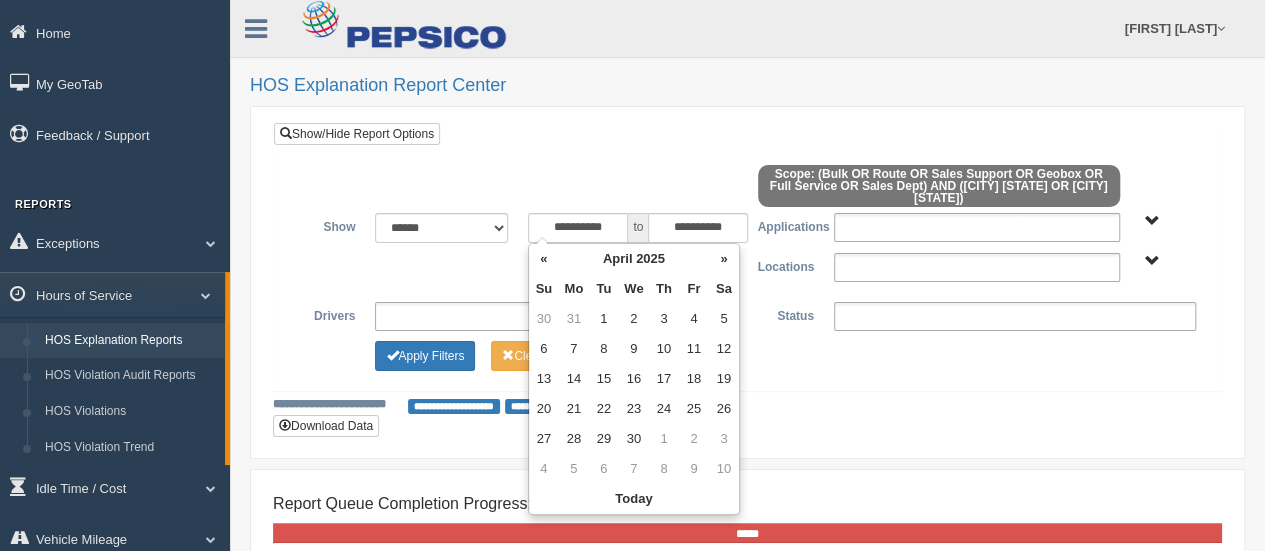 click on "«" at bounding box center [544, 259] 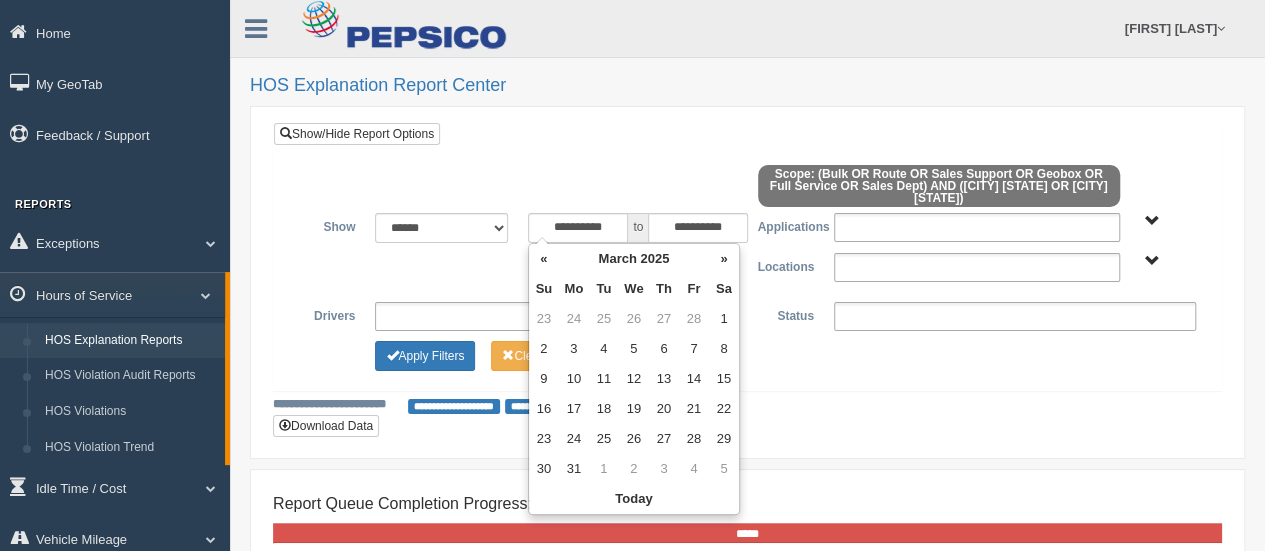 click on "«" at bounding box center (544, 259) 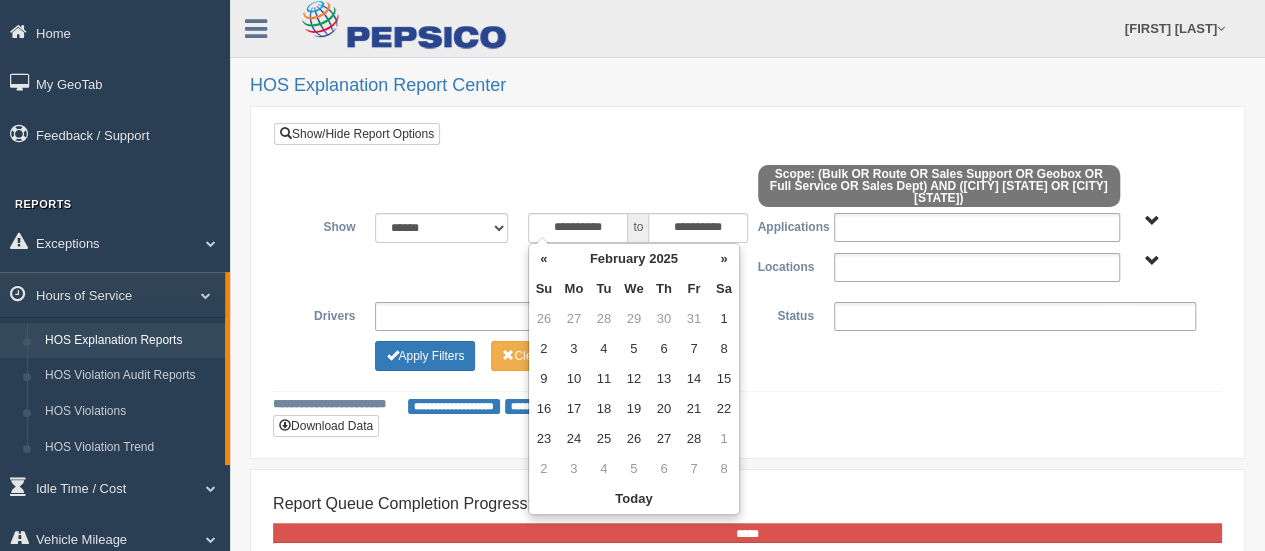 click on "«" at bounding box center (544, 259) 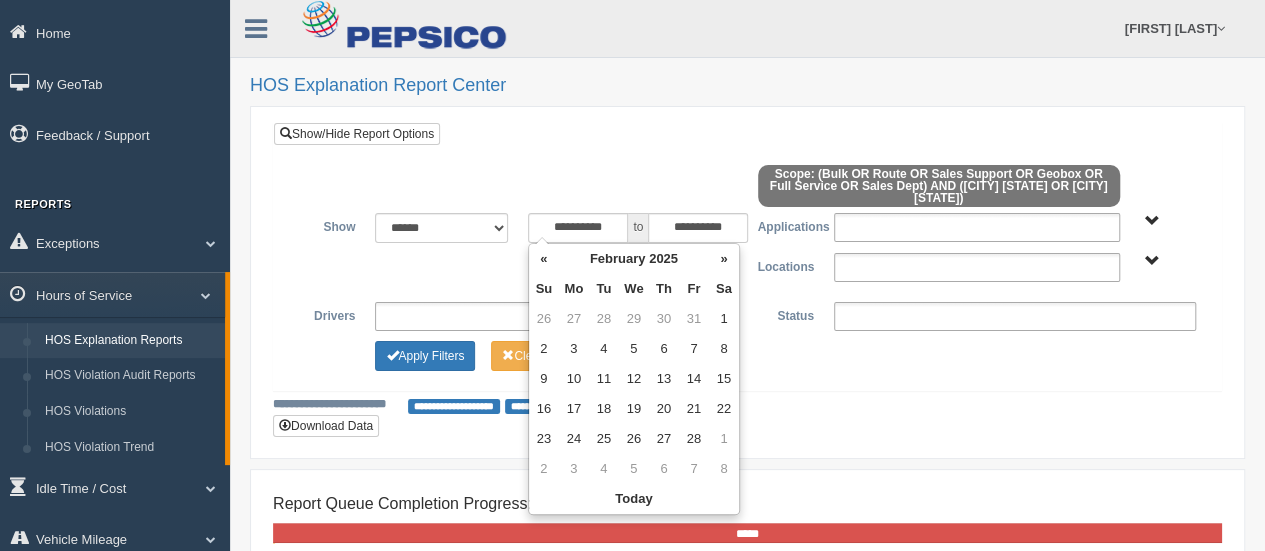 click on "«" at bounding box center (544, 259) 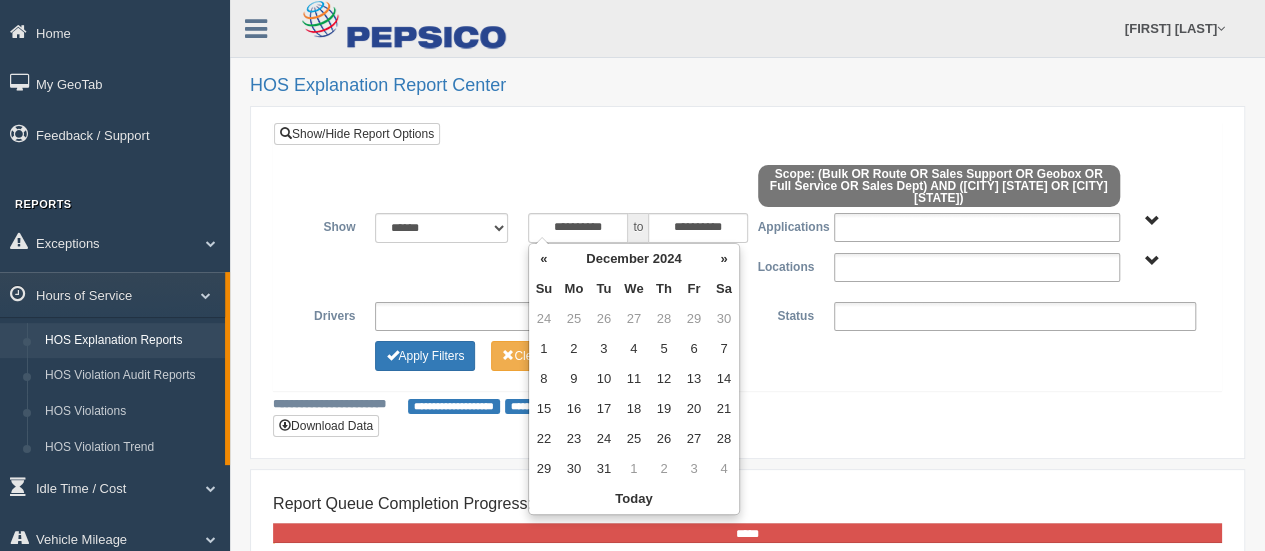 click on "«" at bounding box center (544, 259) 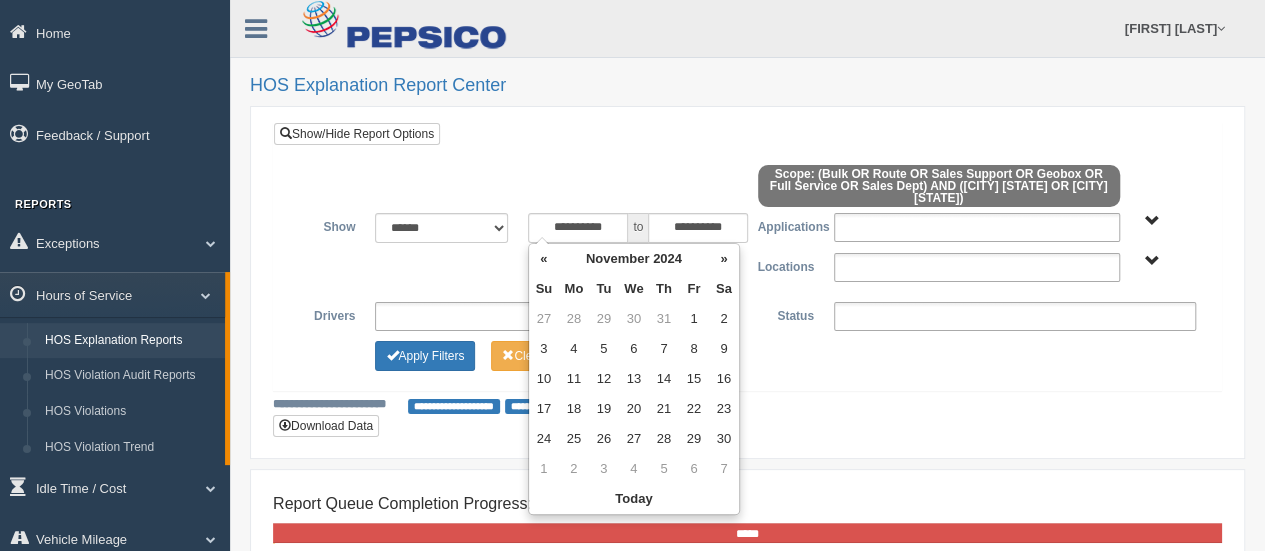 click on "«" at bounding box center (544, 259) 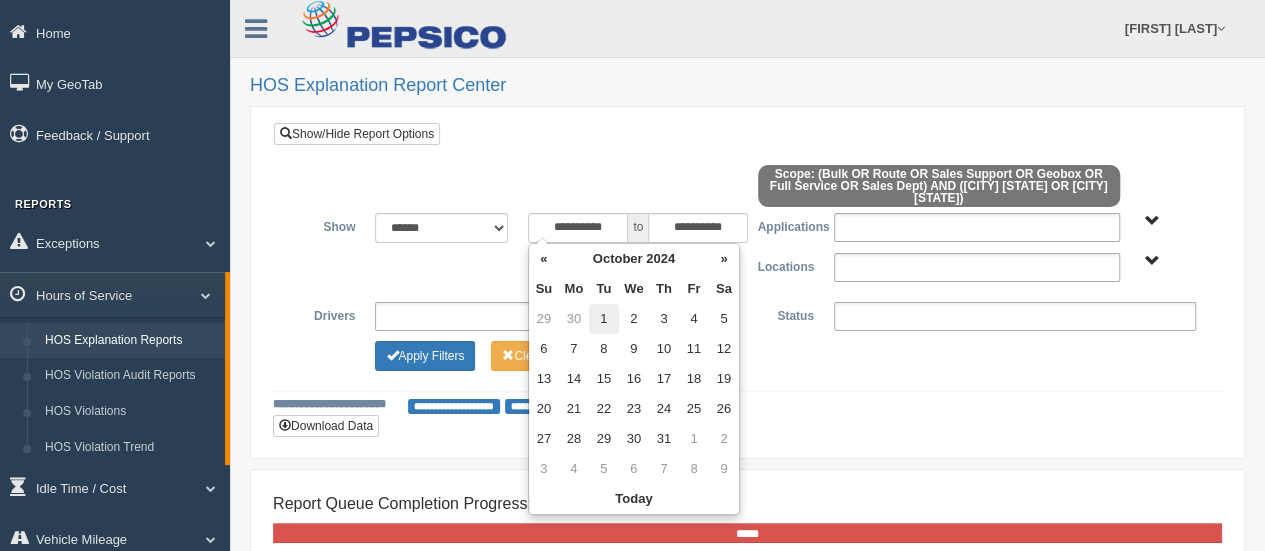 click on "1" at bounding box center (604, 319) 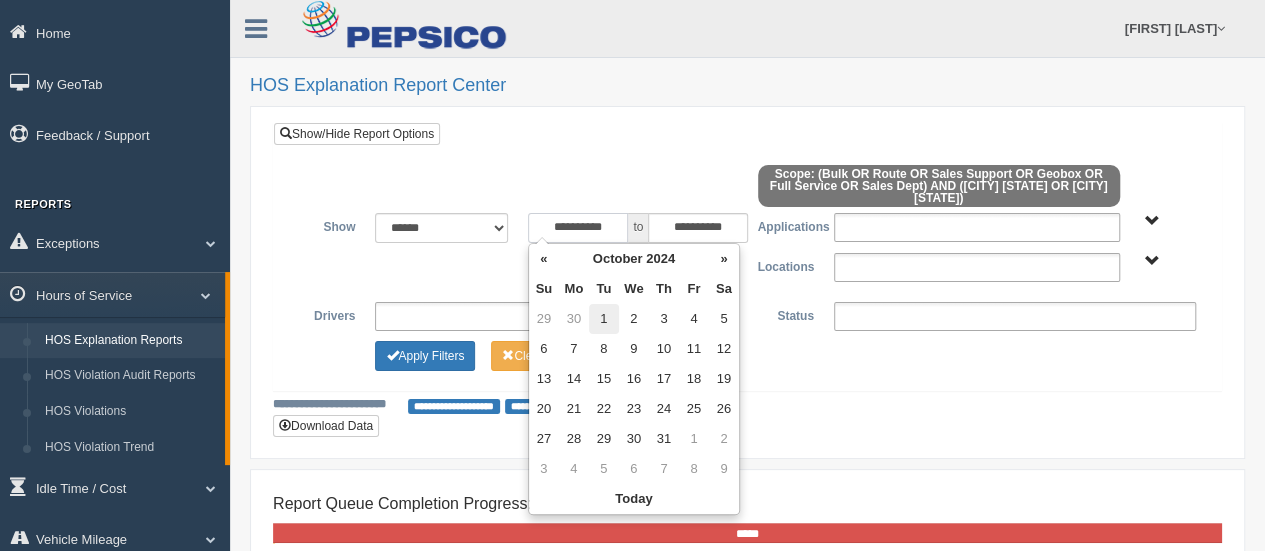 type on "**********" 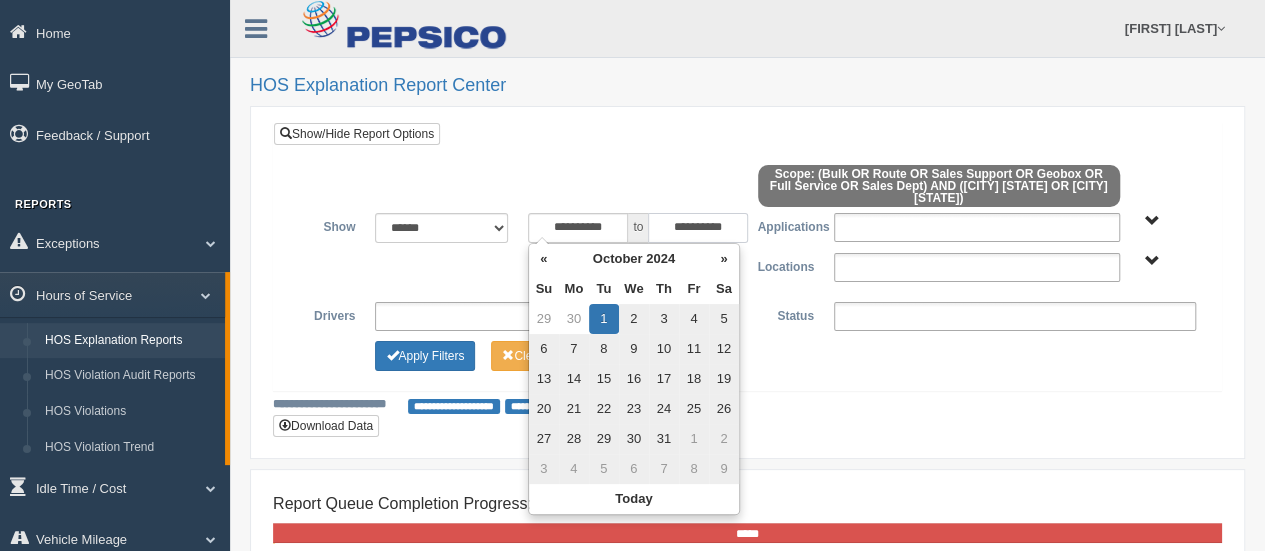 click on "**********" at bounding box center (698, 228) 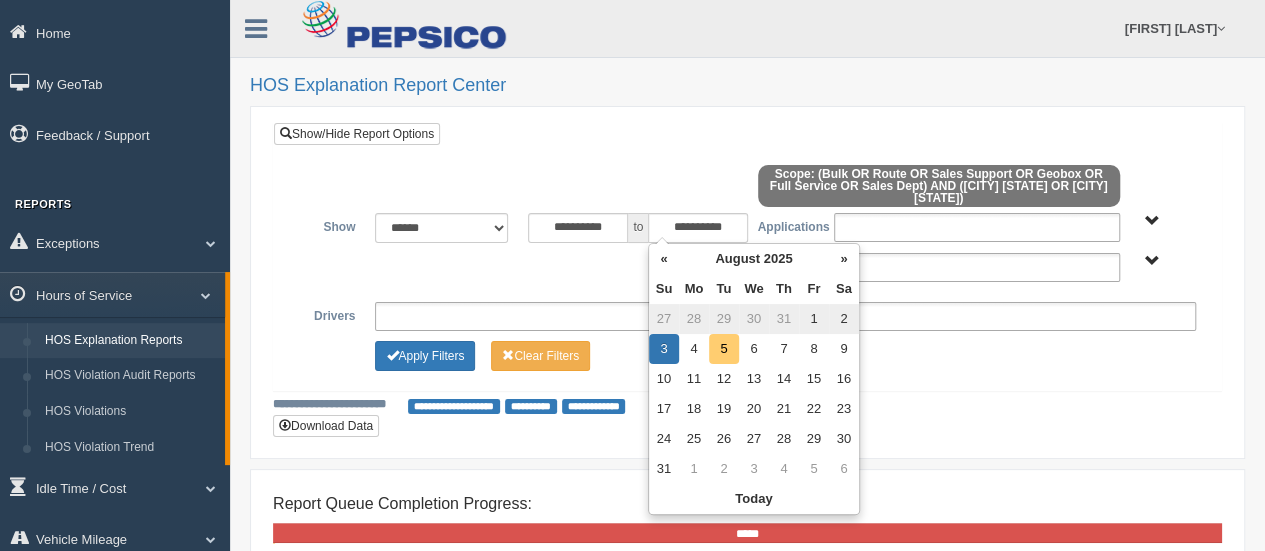 click on "5" at bounding box center (724, 349) 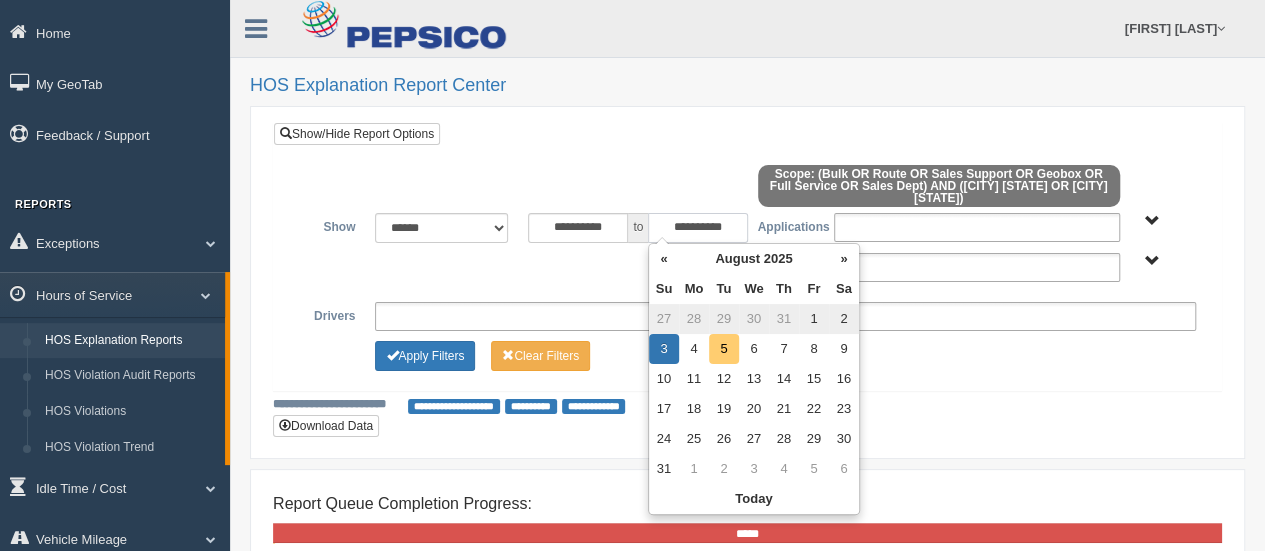 type on "**********" 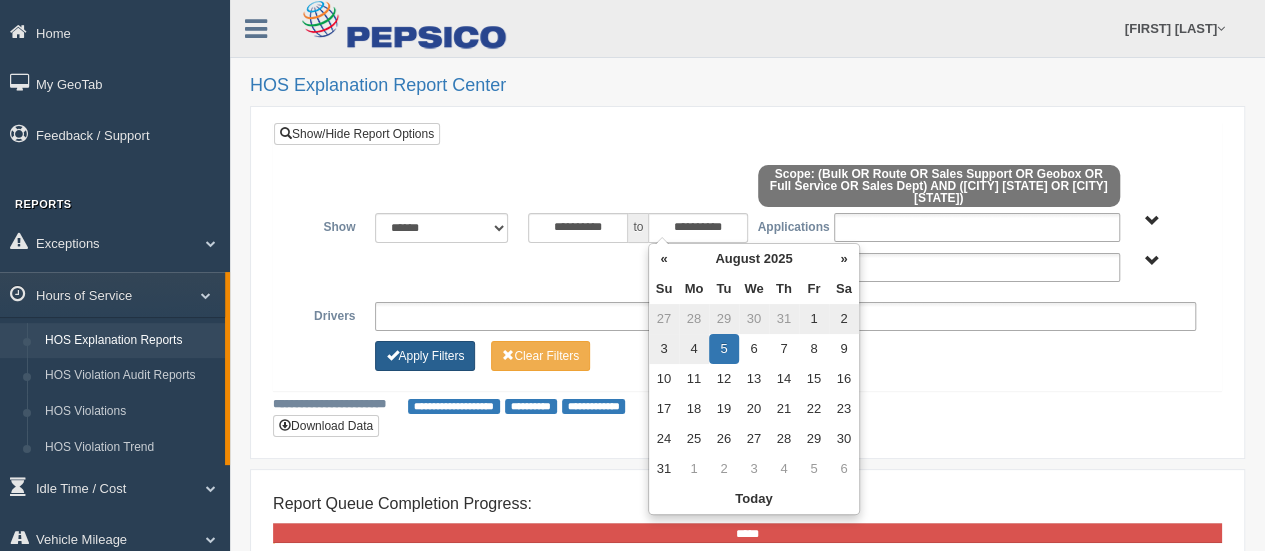 click on "Apply Filters" at bounding box center (425, 356) 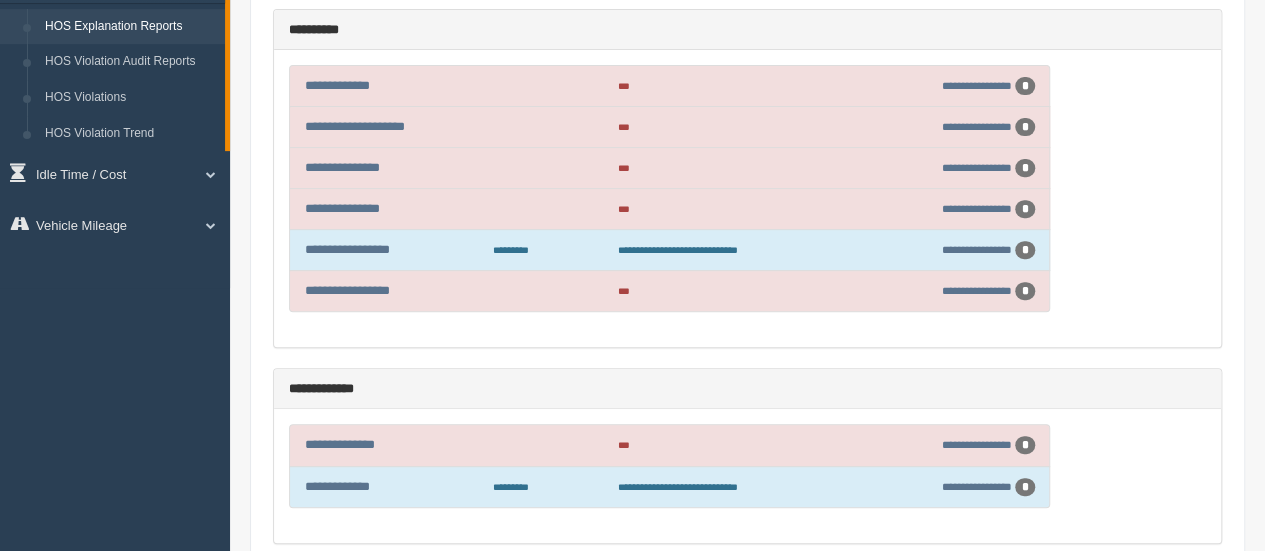 scroll, scrollTop: 418, scrollLeft: 0, axis: vertical 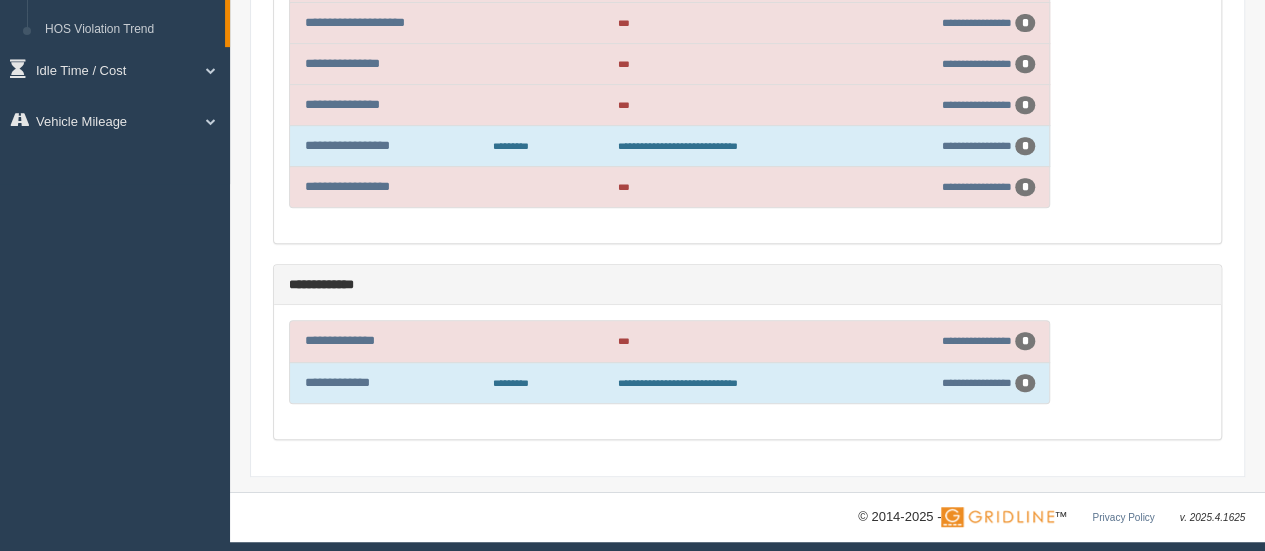 click on "**********" at bounding box center (952, 341) 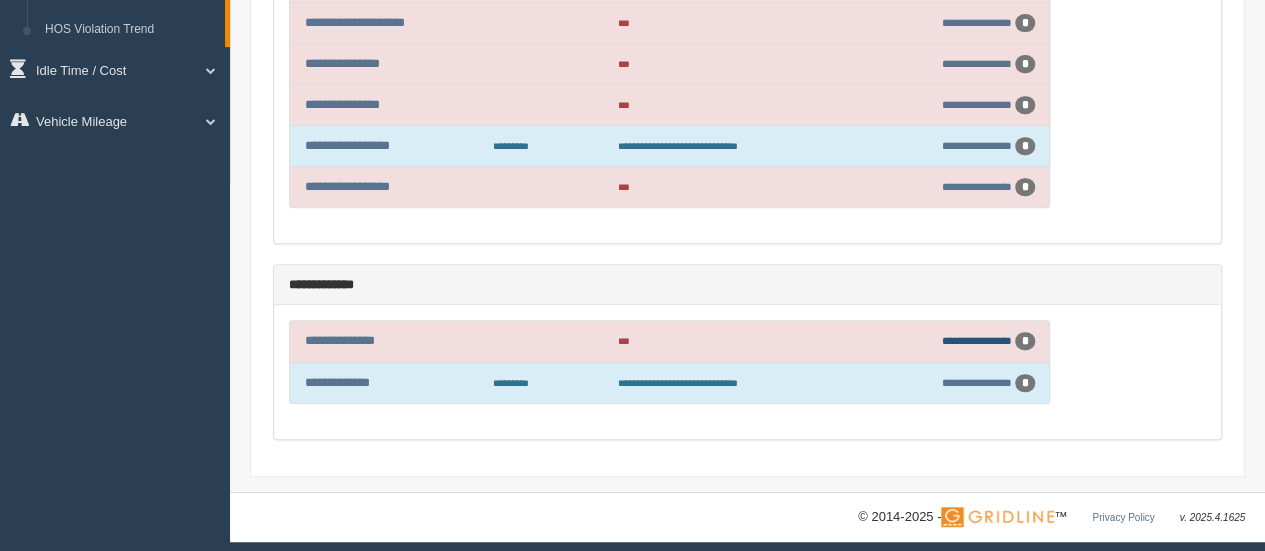 click on "**********" at bounding box center (977, 340) 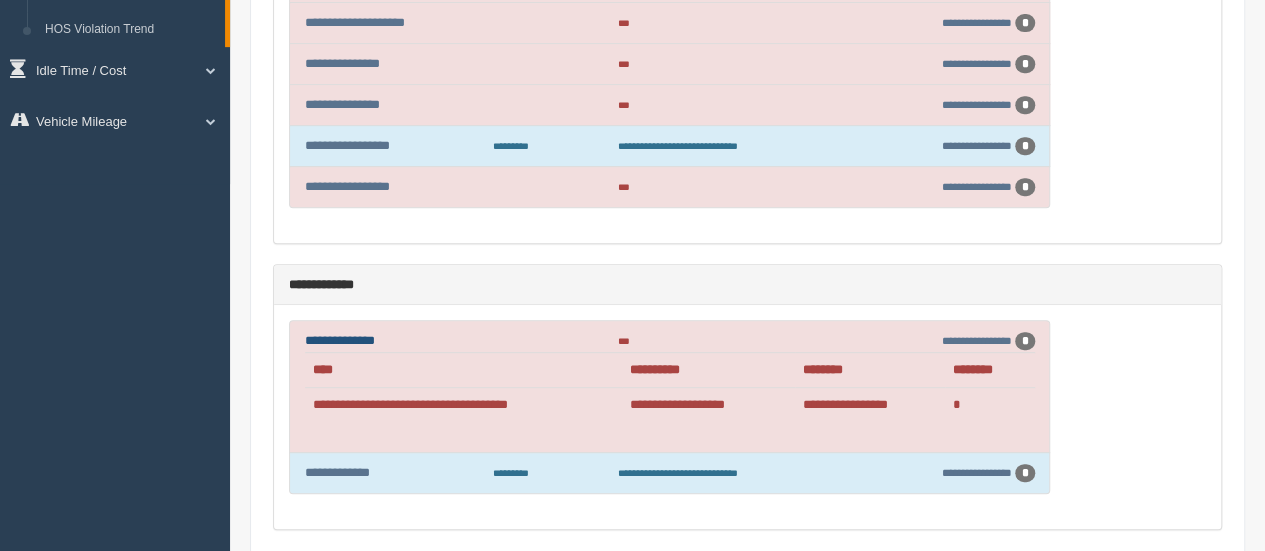 click on "**********" at bounding box center [340, 340] 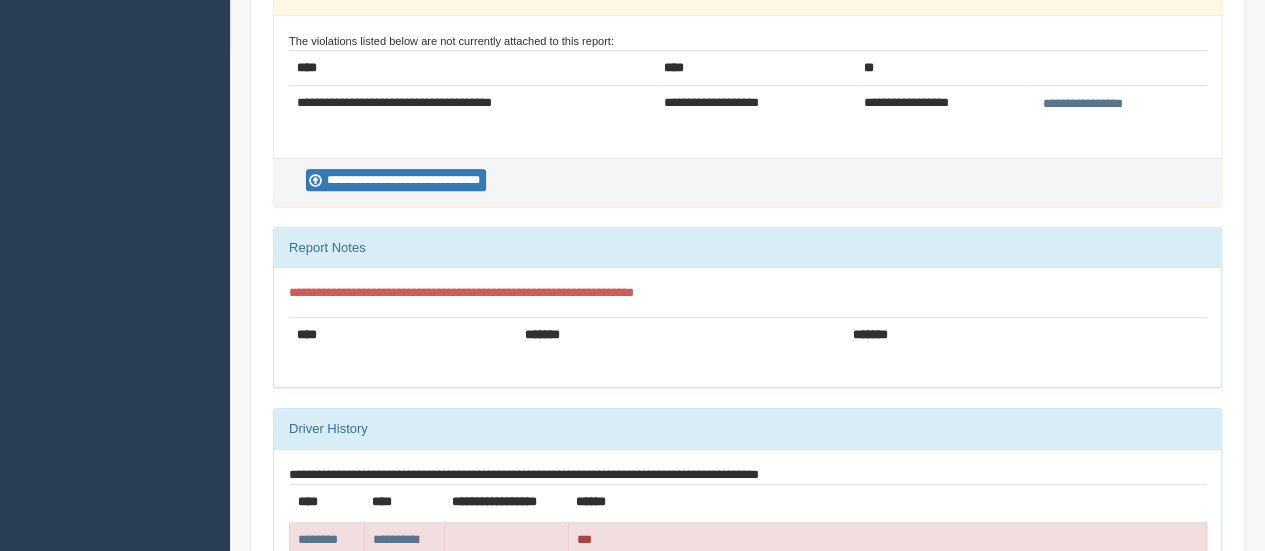 scroll, scrollTop: 600, scrollLeft: 0, axis: vertical 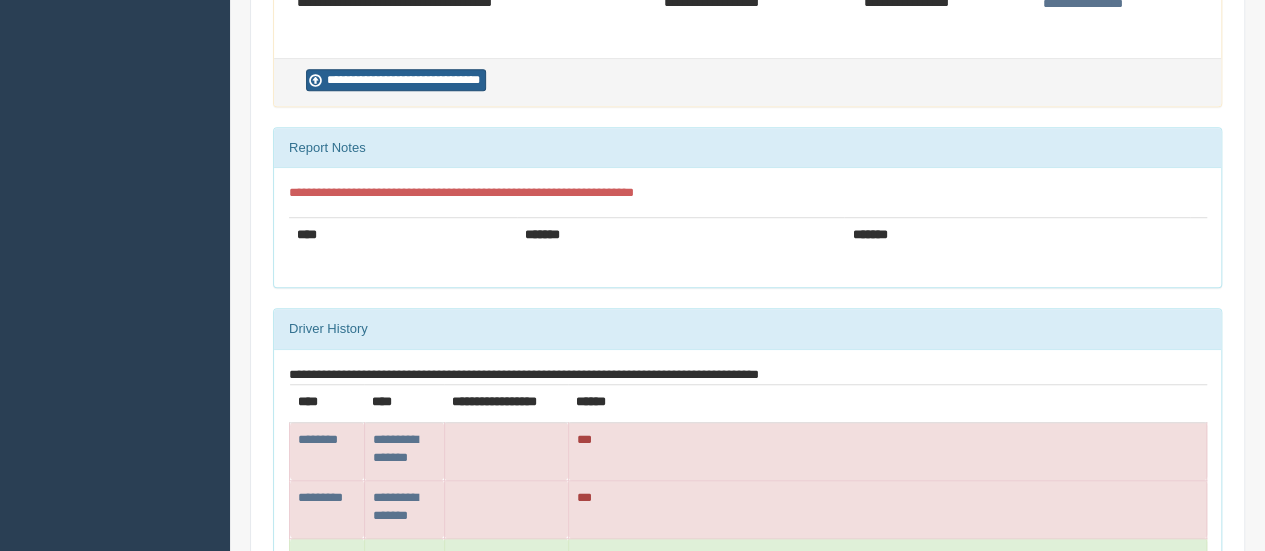 click on "**********" at bounding box center (396, 80) 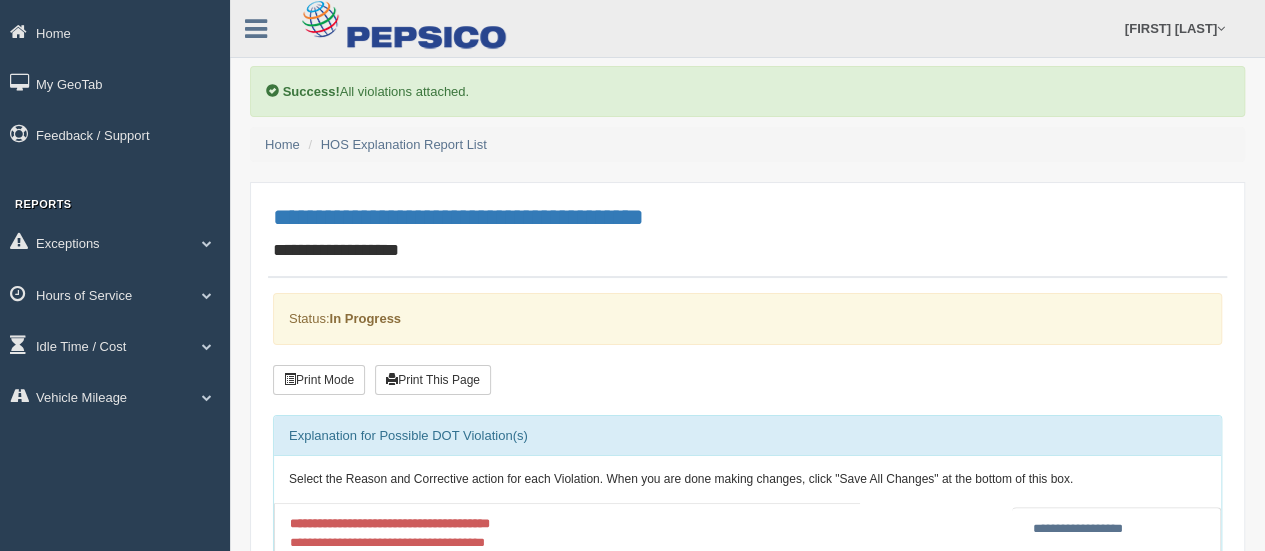 scroll, scrollTop: 200, scrollLeft: 0, axis: vertical 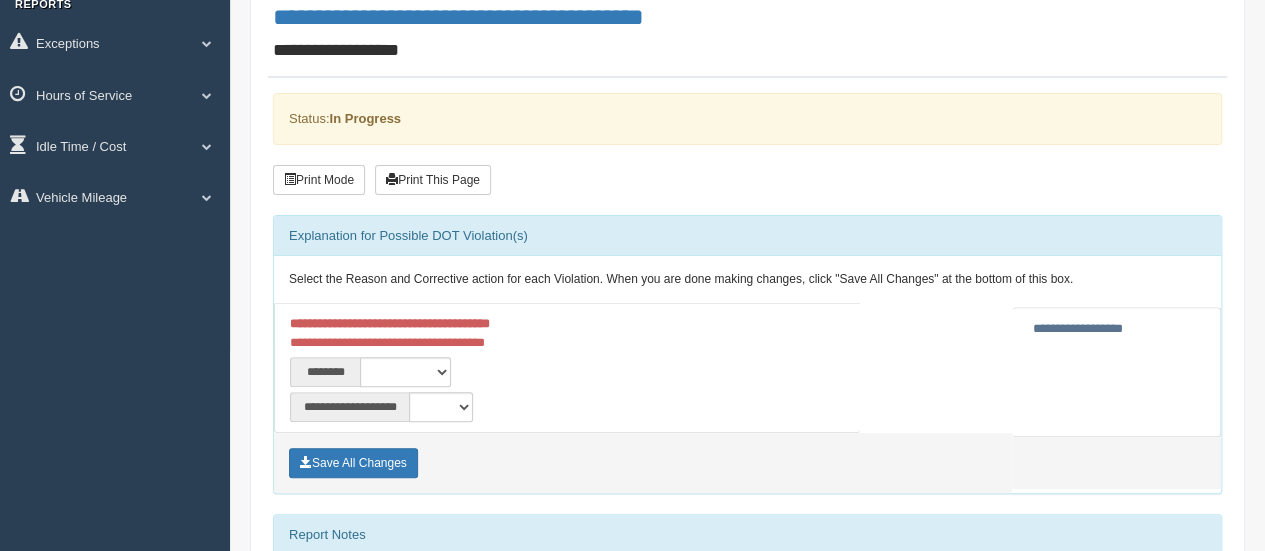 click on "**********" at bounding box center [1078, 328] 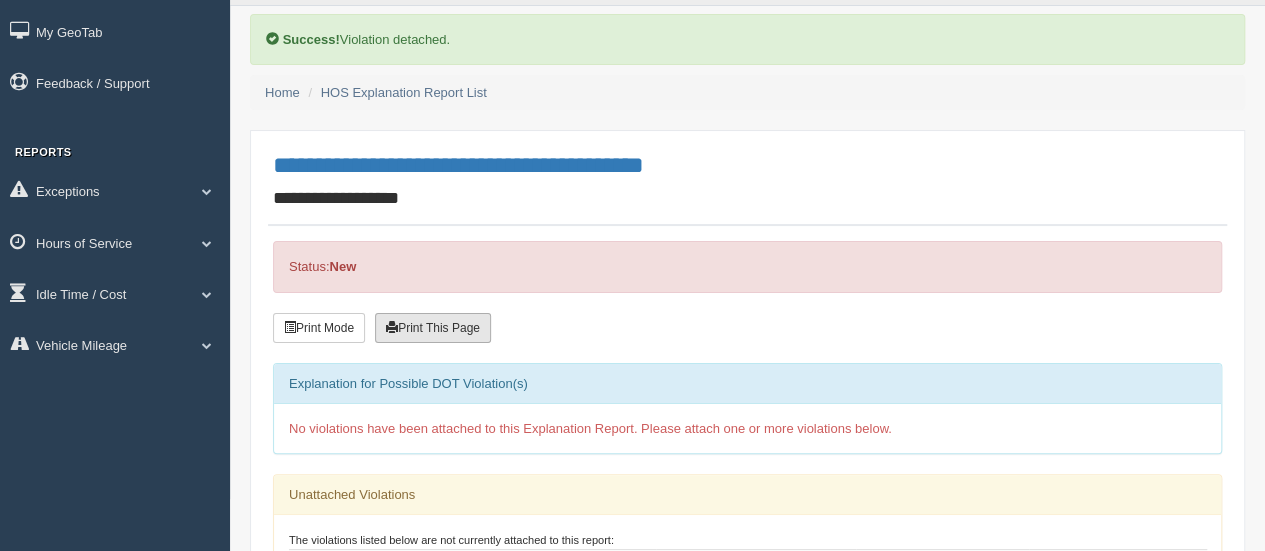 scroll, scrollTop: 0, scrollLeft: 0, axis: both 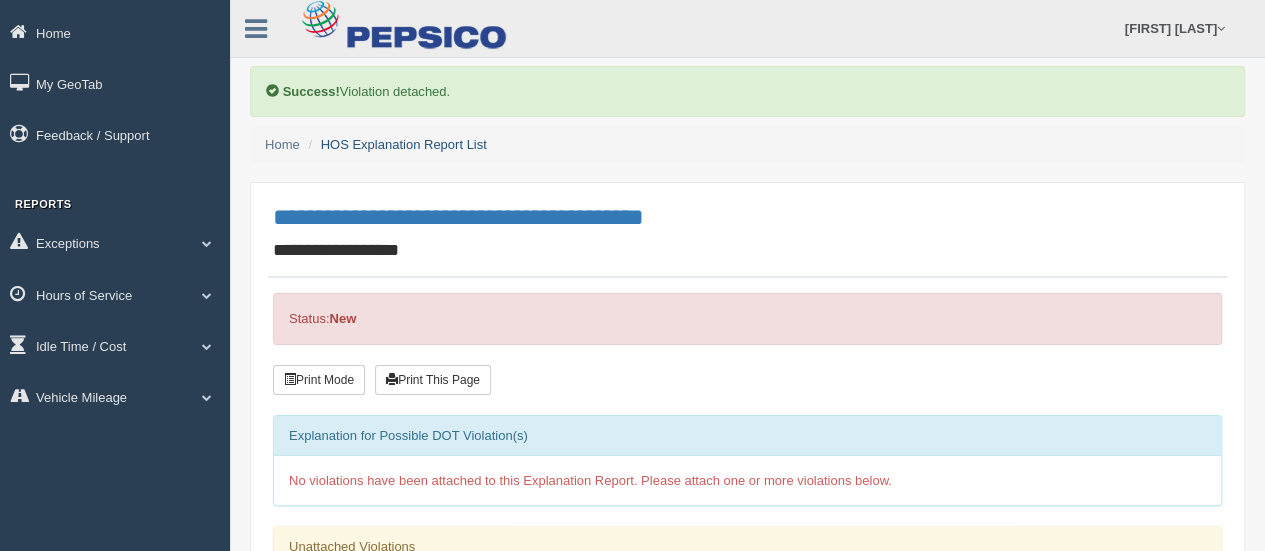 click on "HOS Explanation Report List" at bounding box center (404, 144) 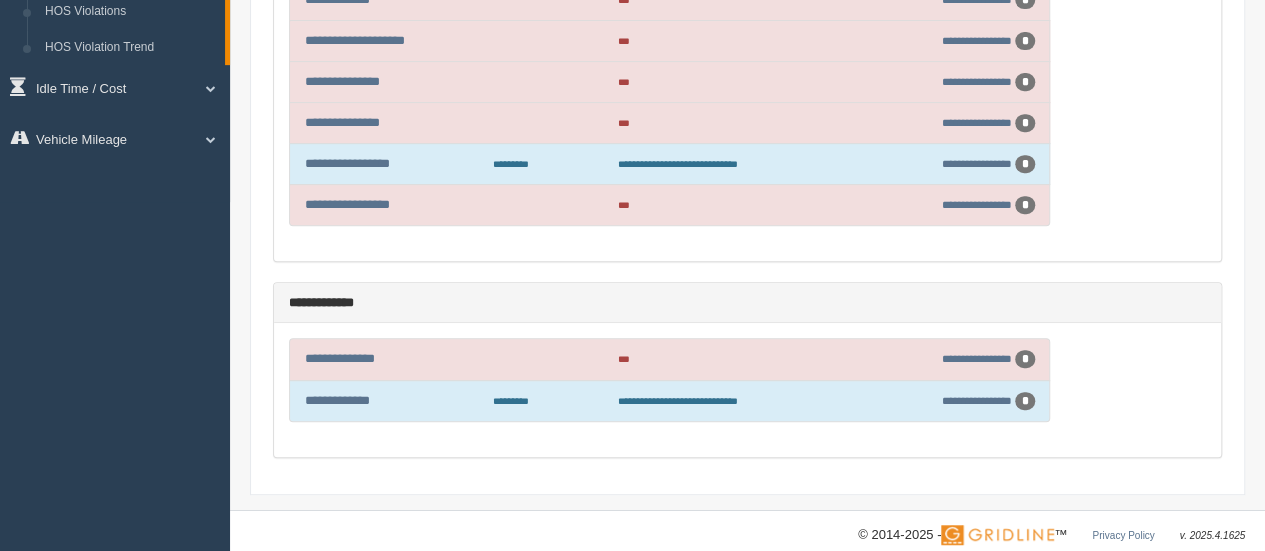 scroll, scrollTop: 300, scrollLeft: 0, axis: vertical 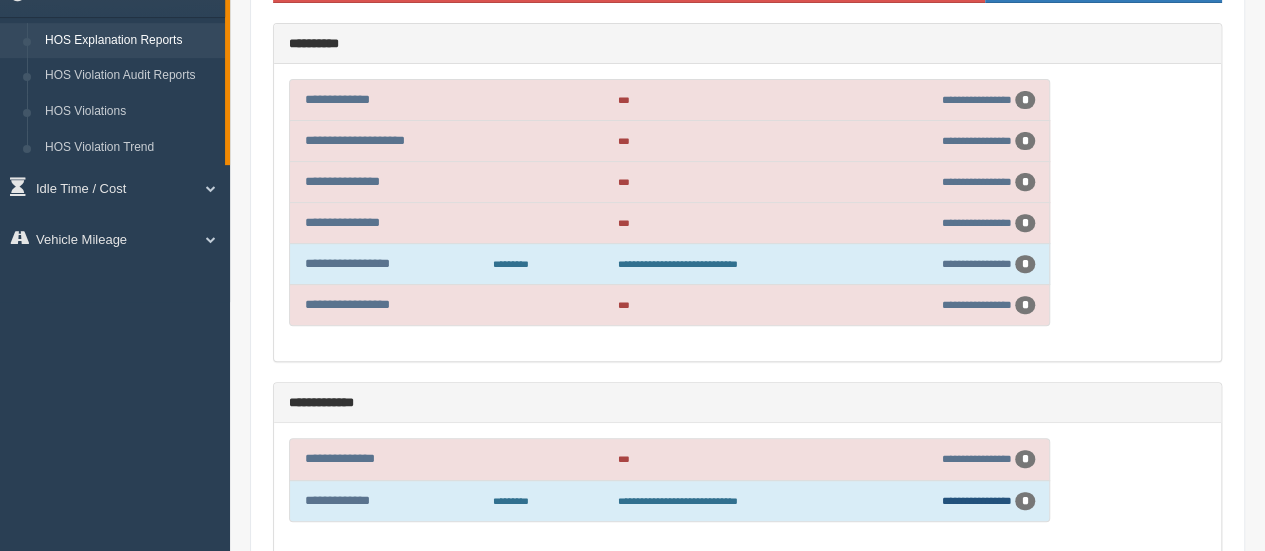click on "**********" at bounding box center [977, 500] 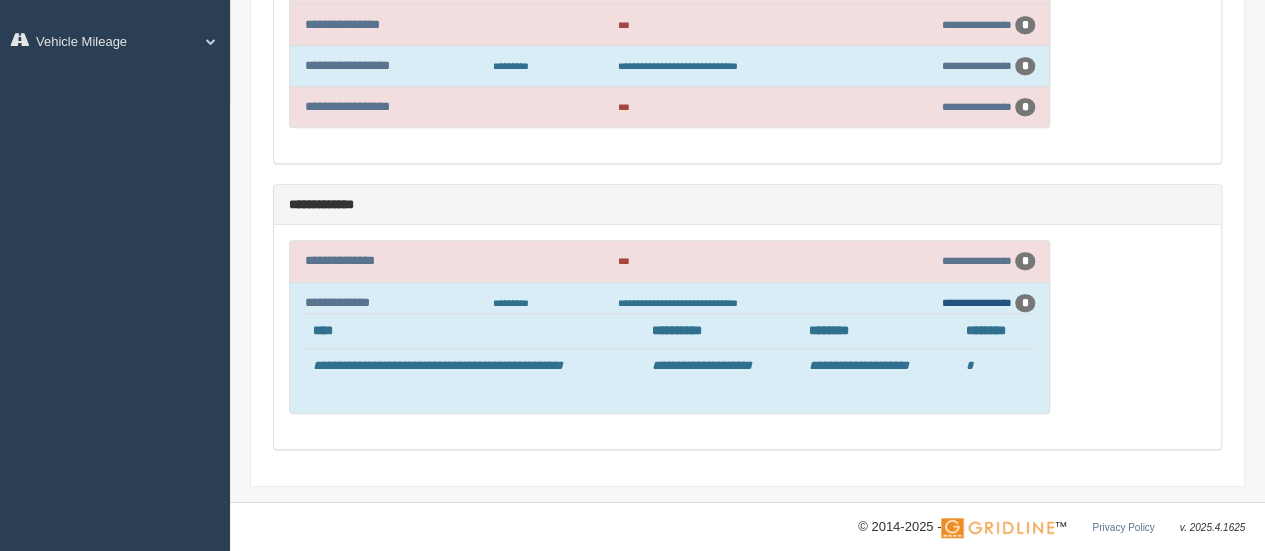 scroll, scrollTop: 500, scrollLeft: 0, axis: vertical 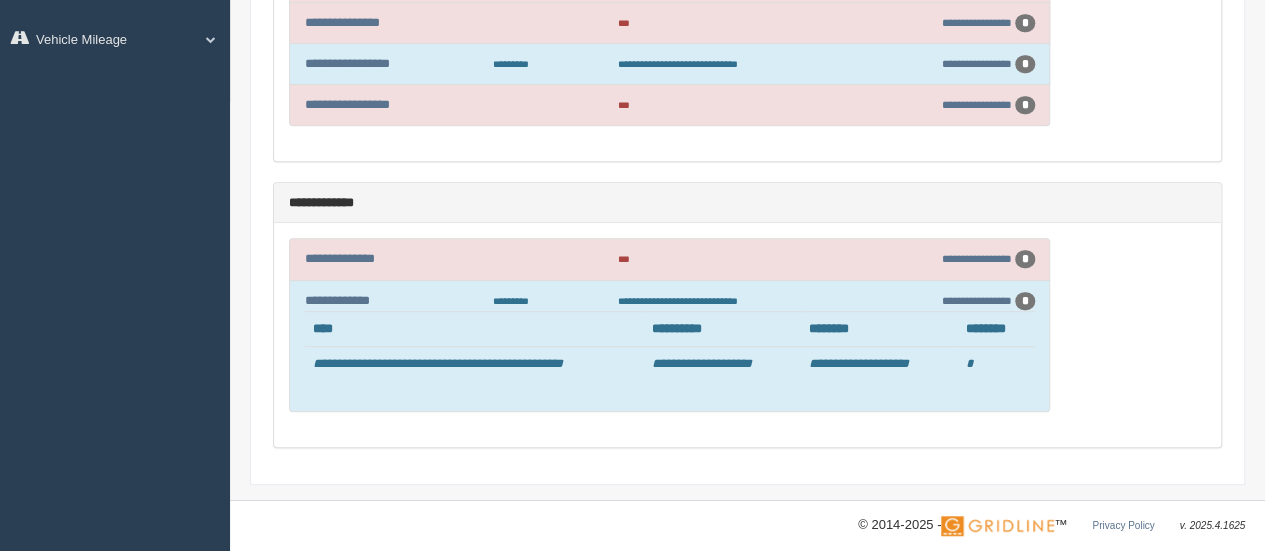 click on "**********" at bounding box center (747, 335) 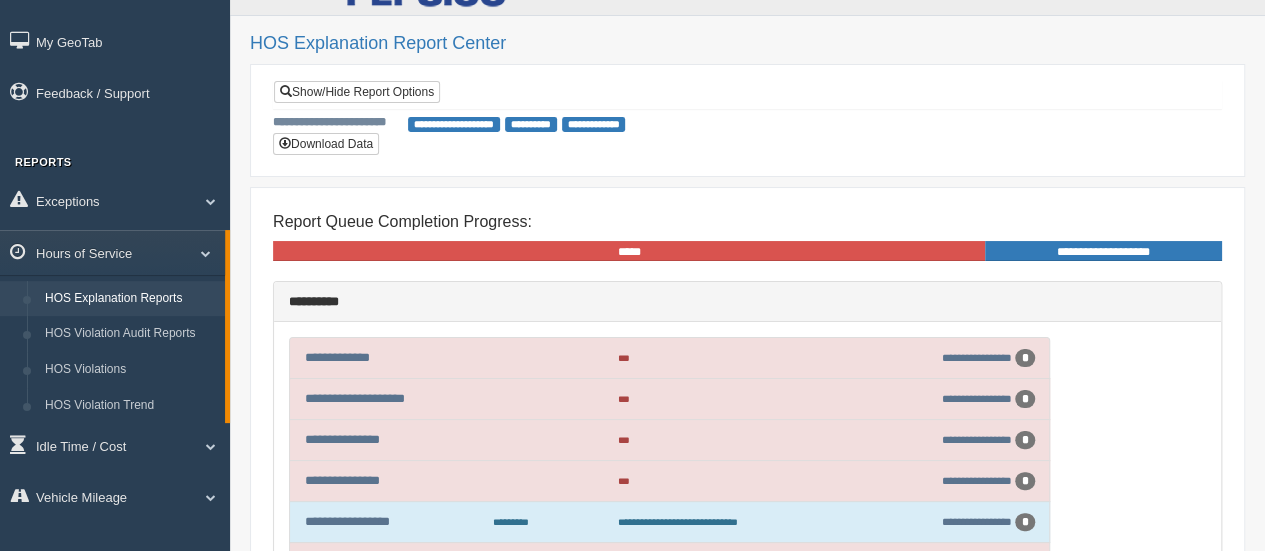 scroll, scrollTop: 0, scrollLeft: 0, axis: both 